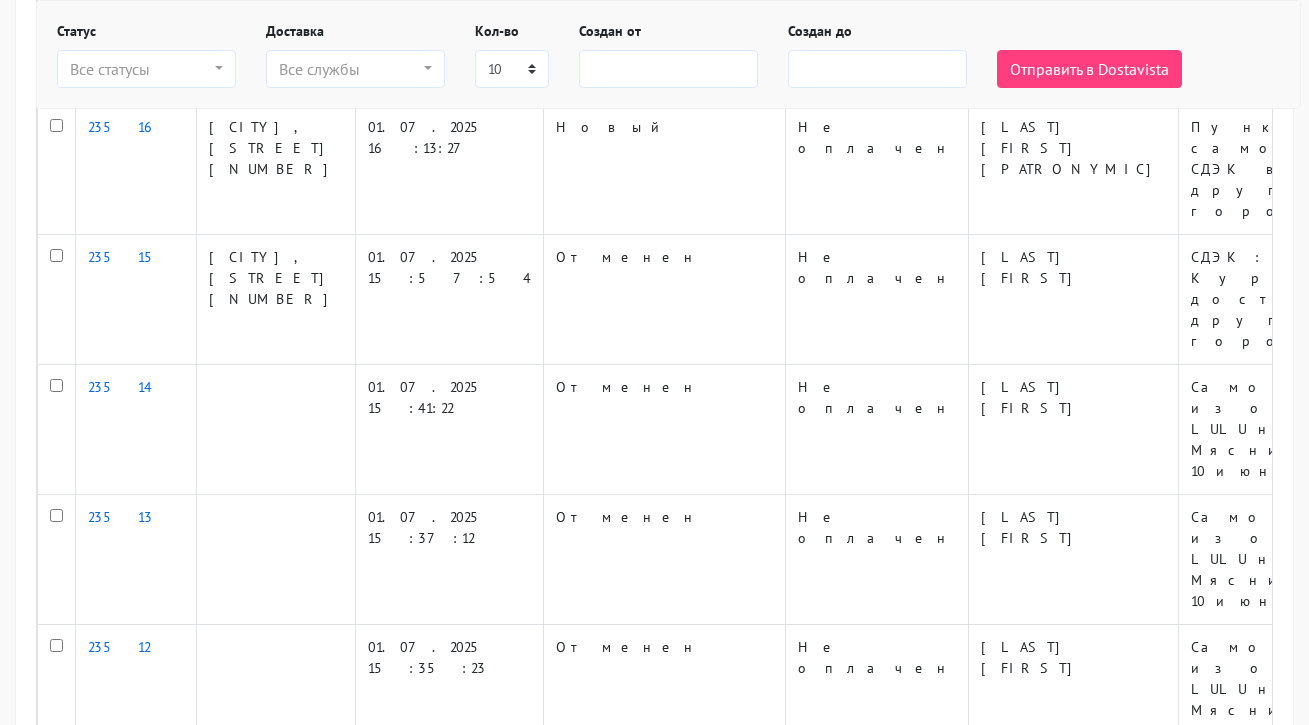 scroll, scrollTop: 430, scrollLeft: 0, axis: vertical 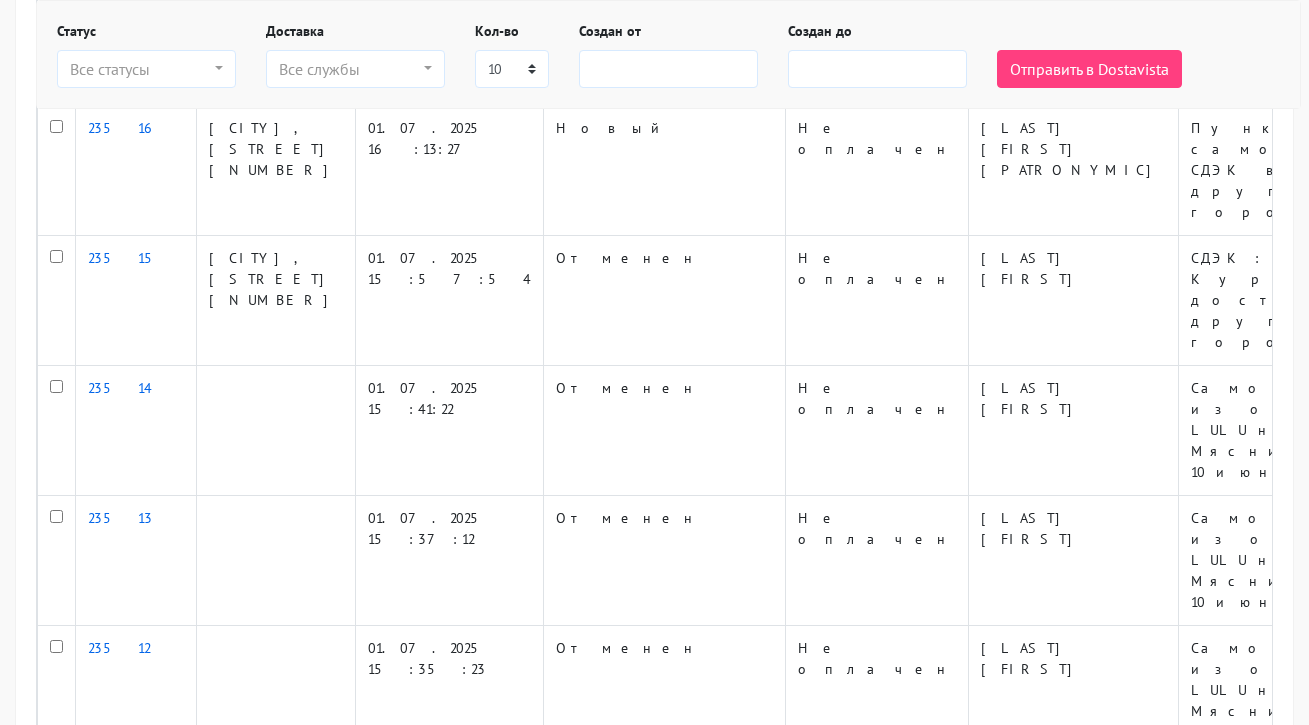 click on "2" at bounding box center (95, 1143) 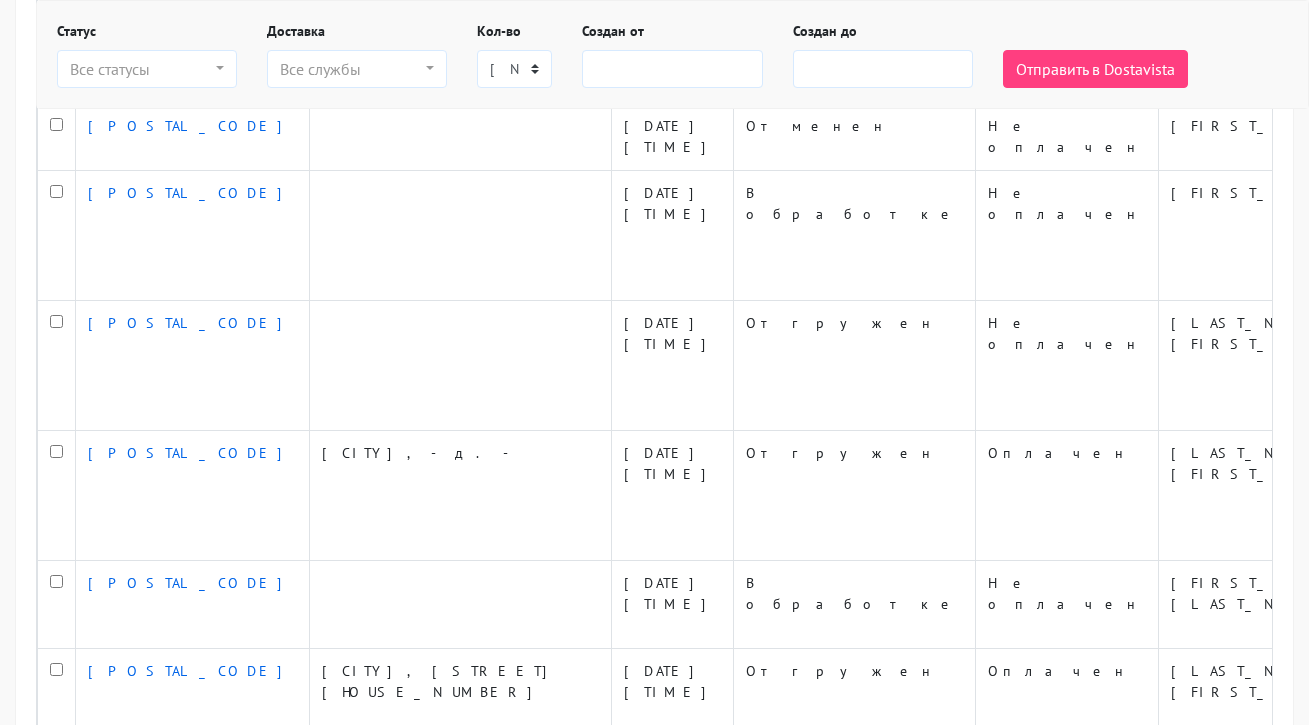 scroll, scrollTop: 430, scrollLeft: 0, axis: vertical 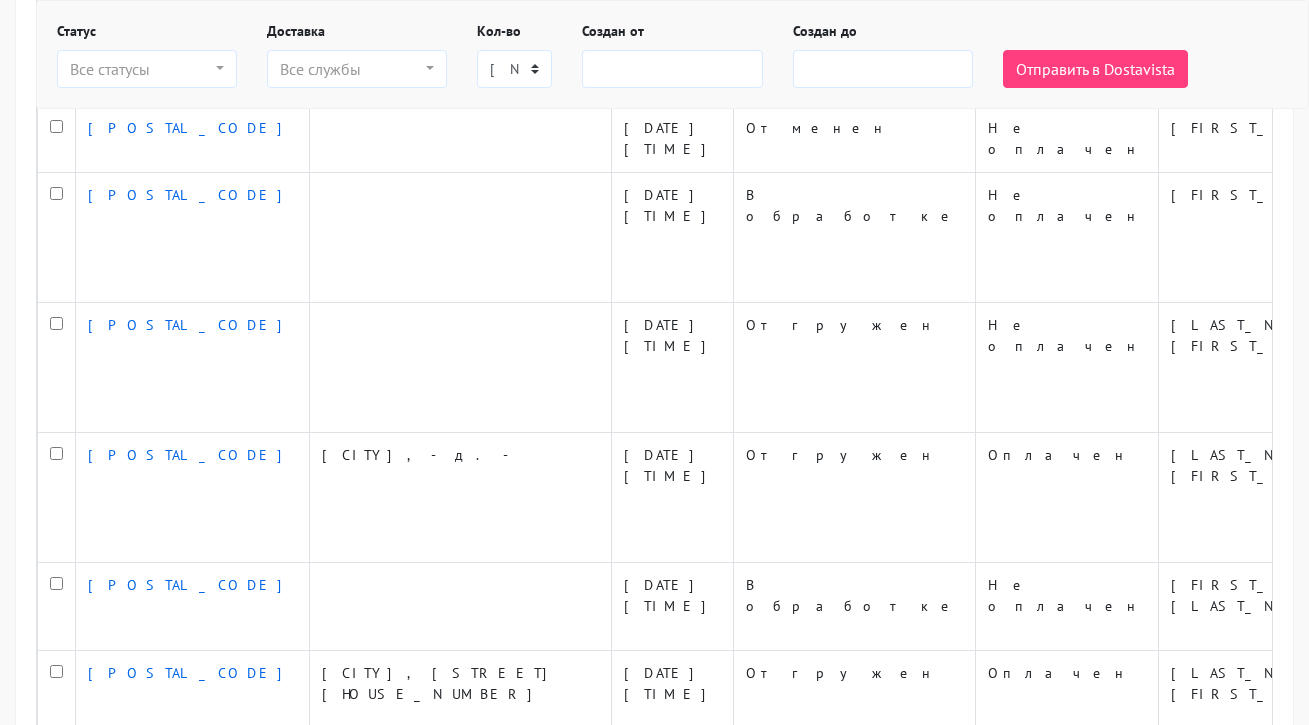 click on "[NUMBER]" at bounding box center [54, 975] 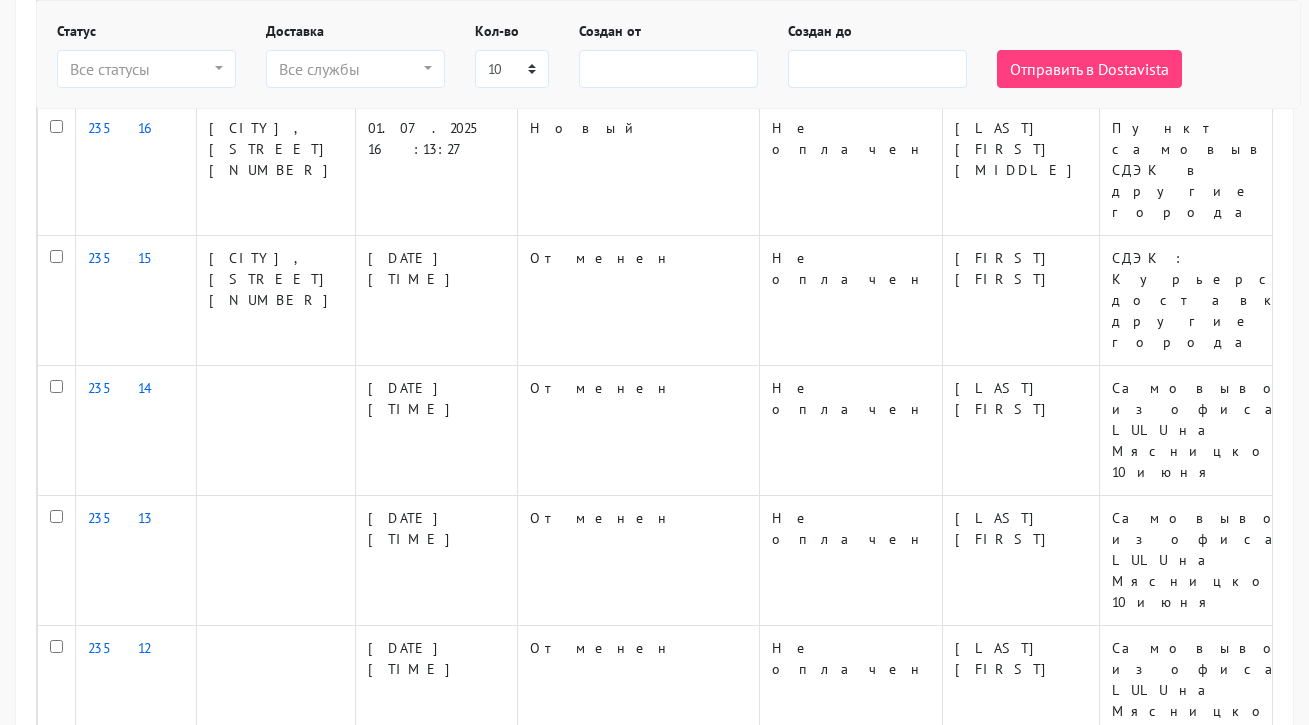 scroll, scrollTop: 0, scrollLeft: 0, axis: both 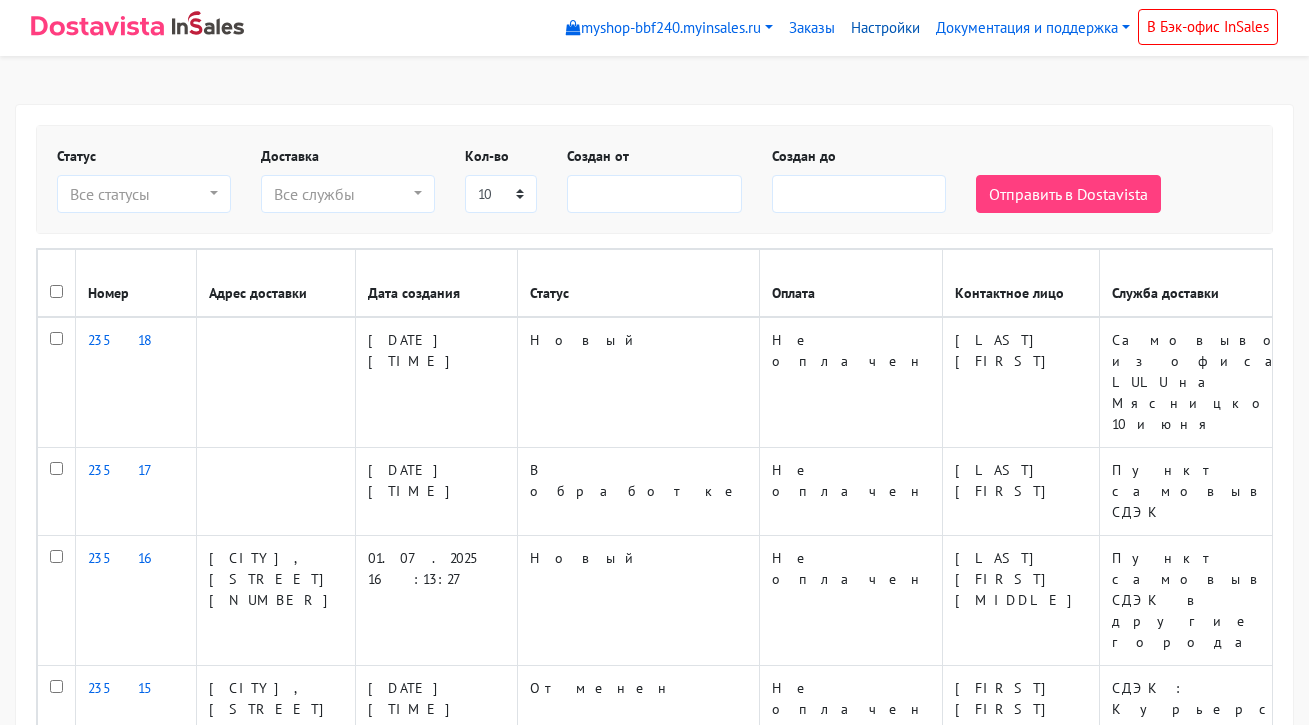 click on "Настройки" at bounding box center [885, 28] 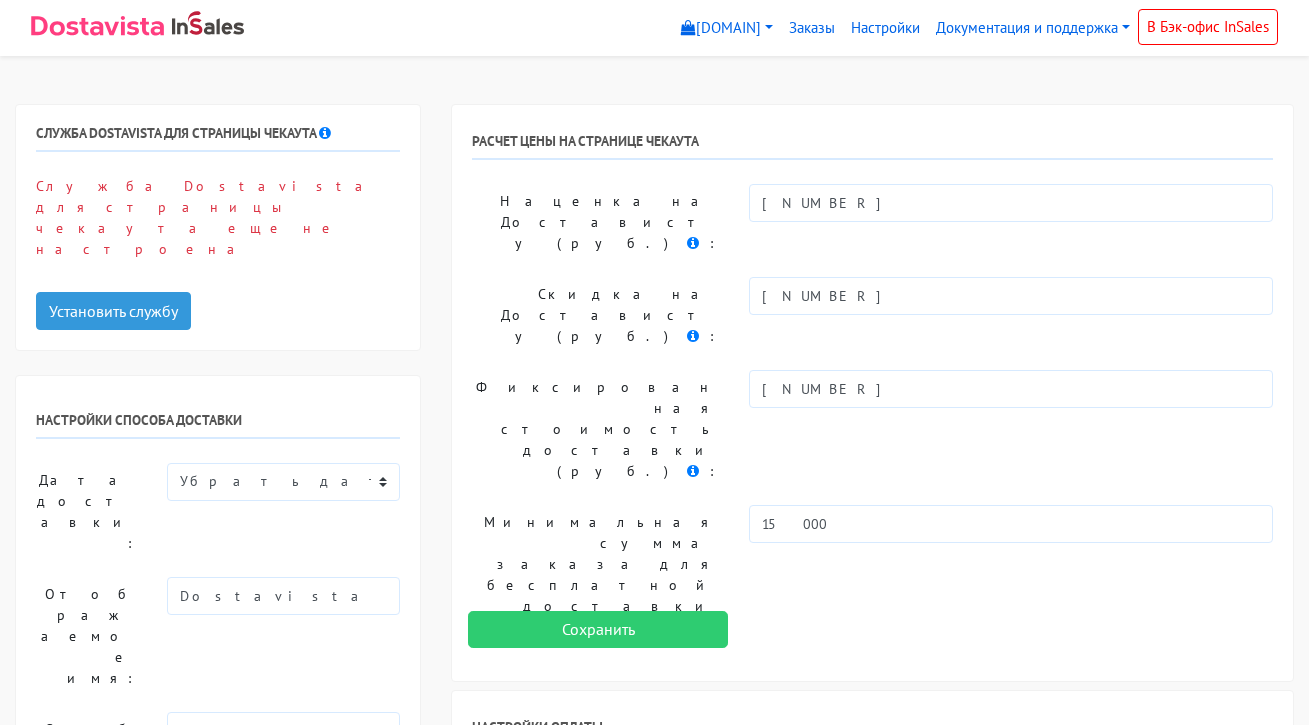 scroll, scrollTop: 0, scrollLeft: 0, axis: both 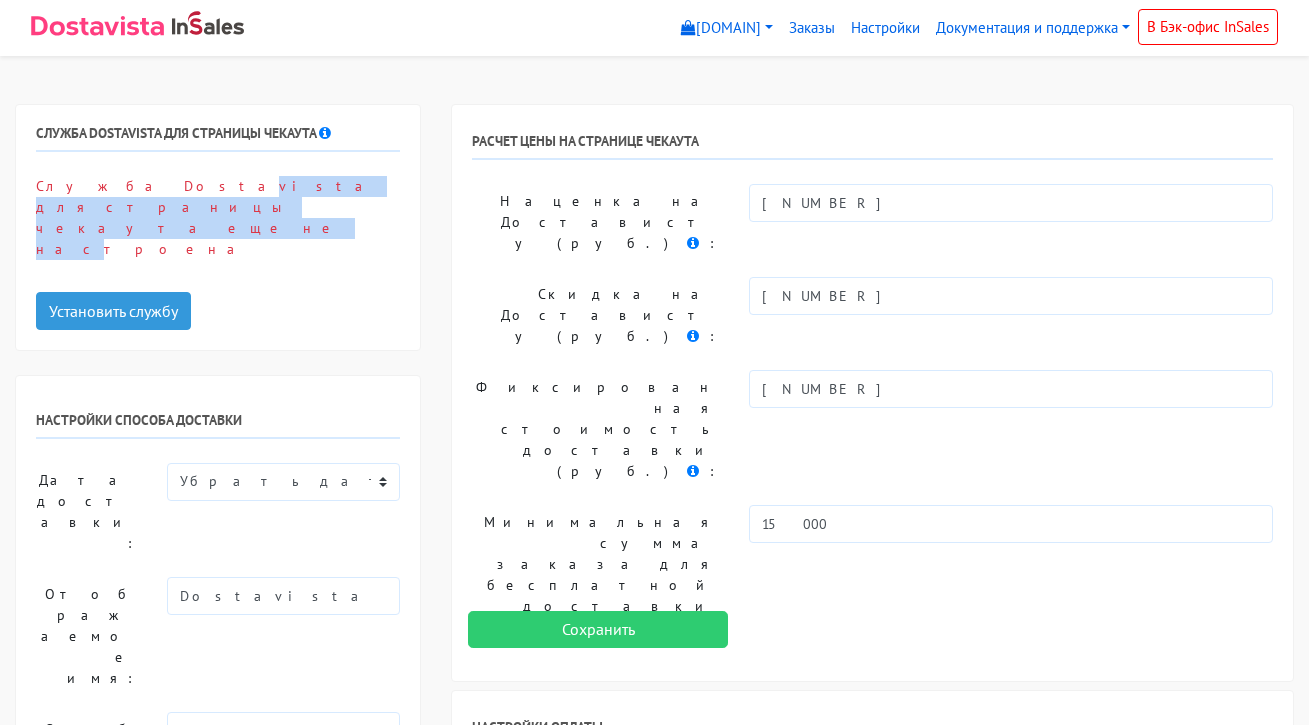 drag, startPoint x: 62, startPoint y: 193, endPoint x: 299, endPoint y: 189, distance: 237.03375 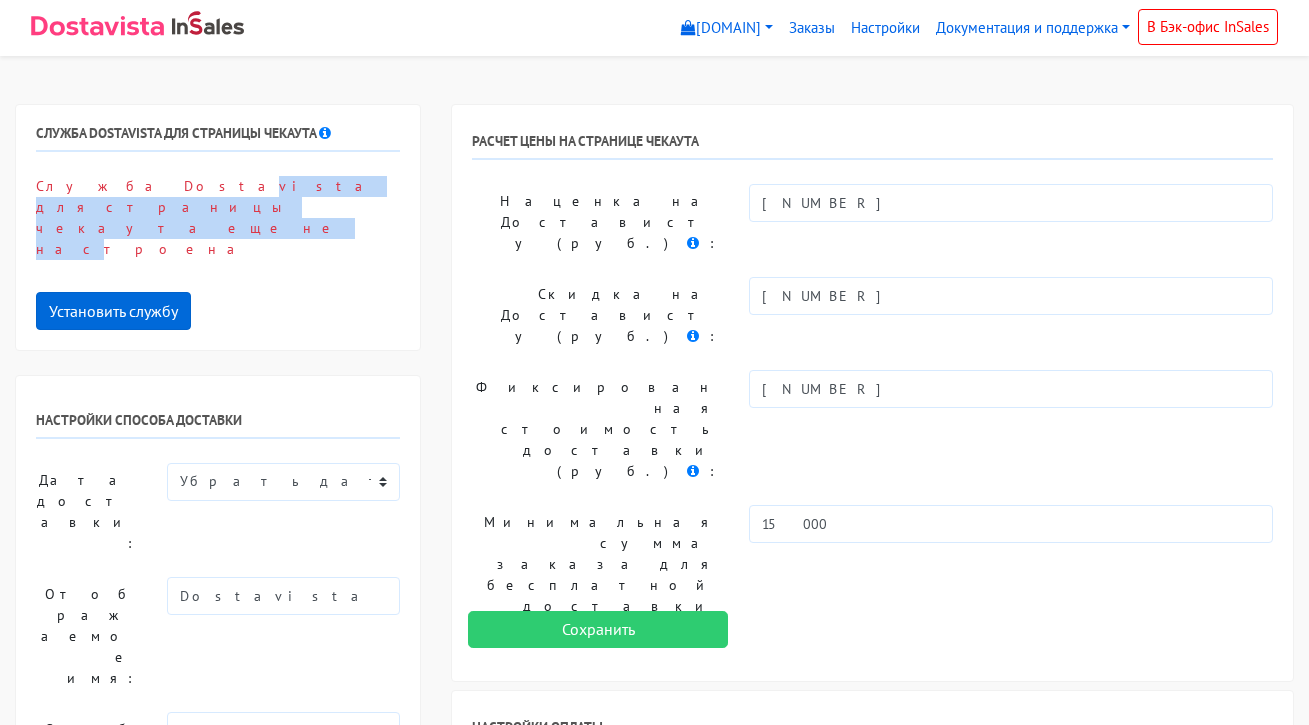 click on "Установить службу" at bounding box center [113, 311] 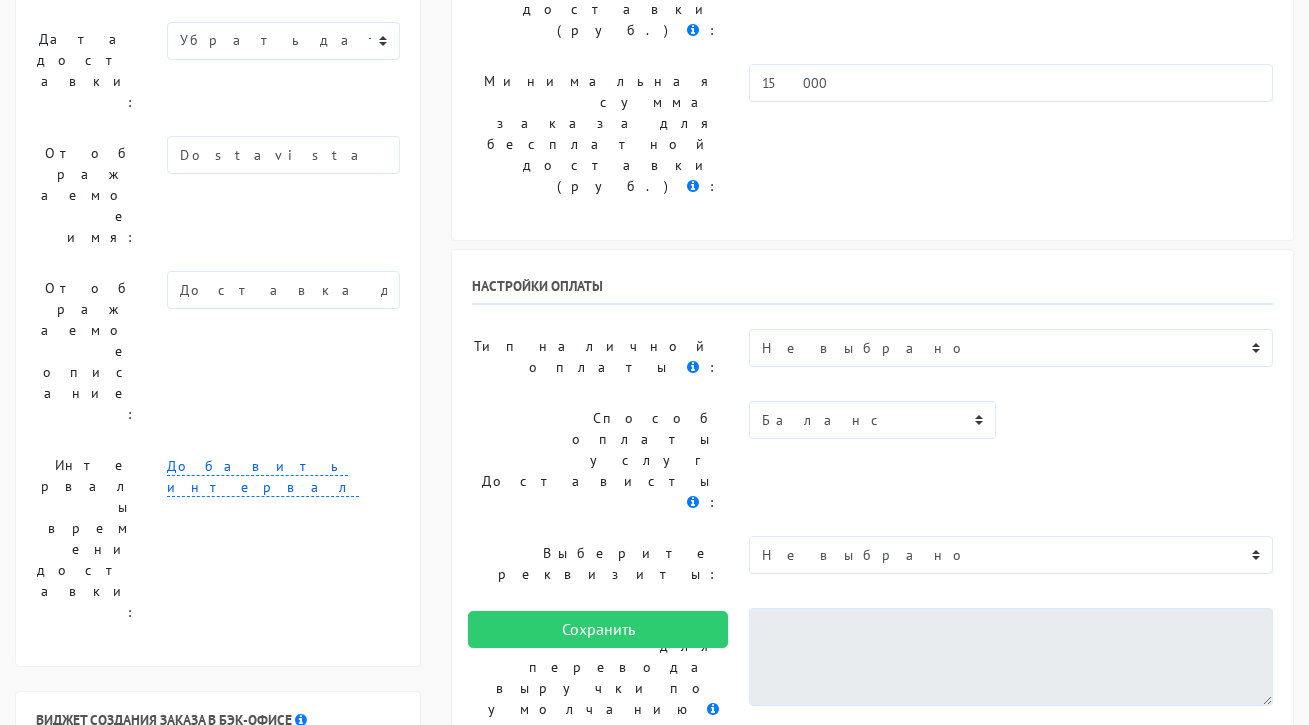 scroll, scrollTop: 0, scrollLeft: 0, axis: both 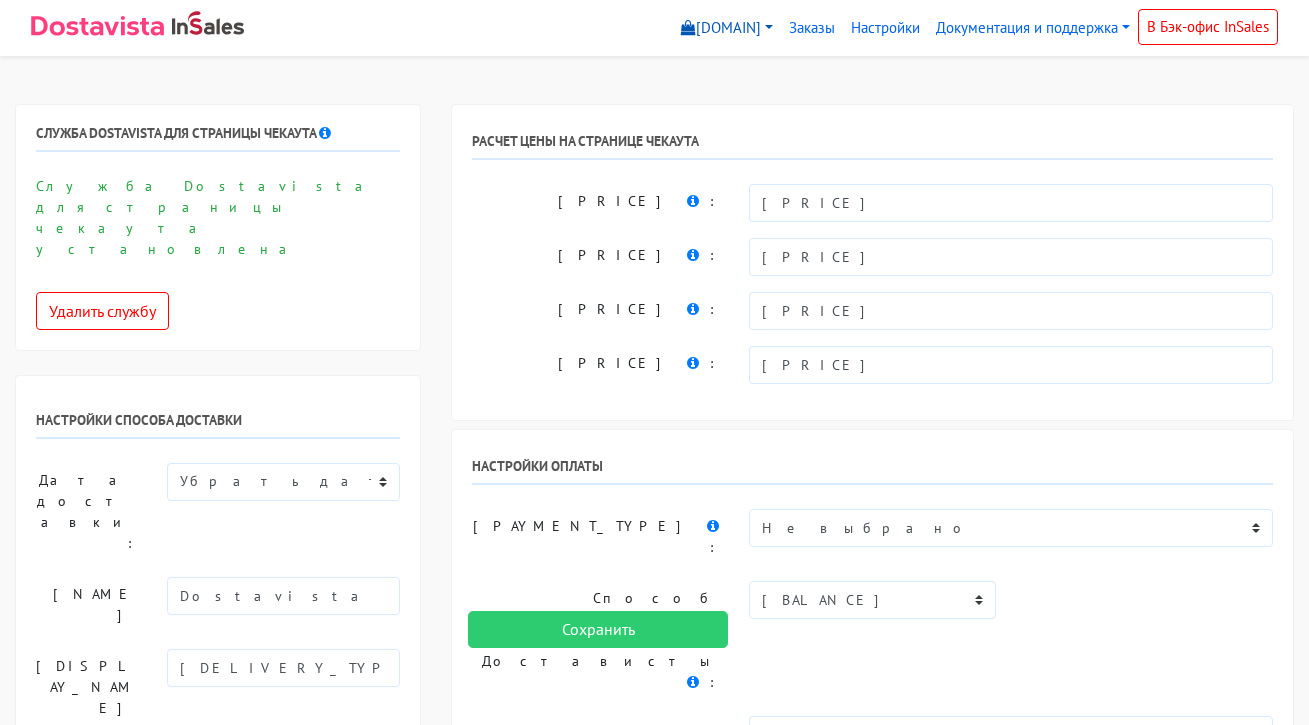 click on "[DOMAIN]" at bounding box center (727, 28) 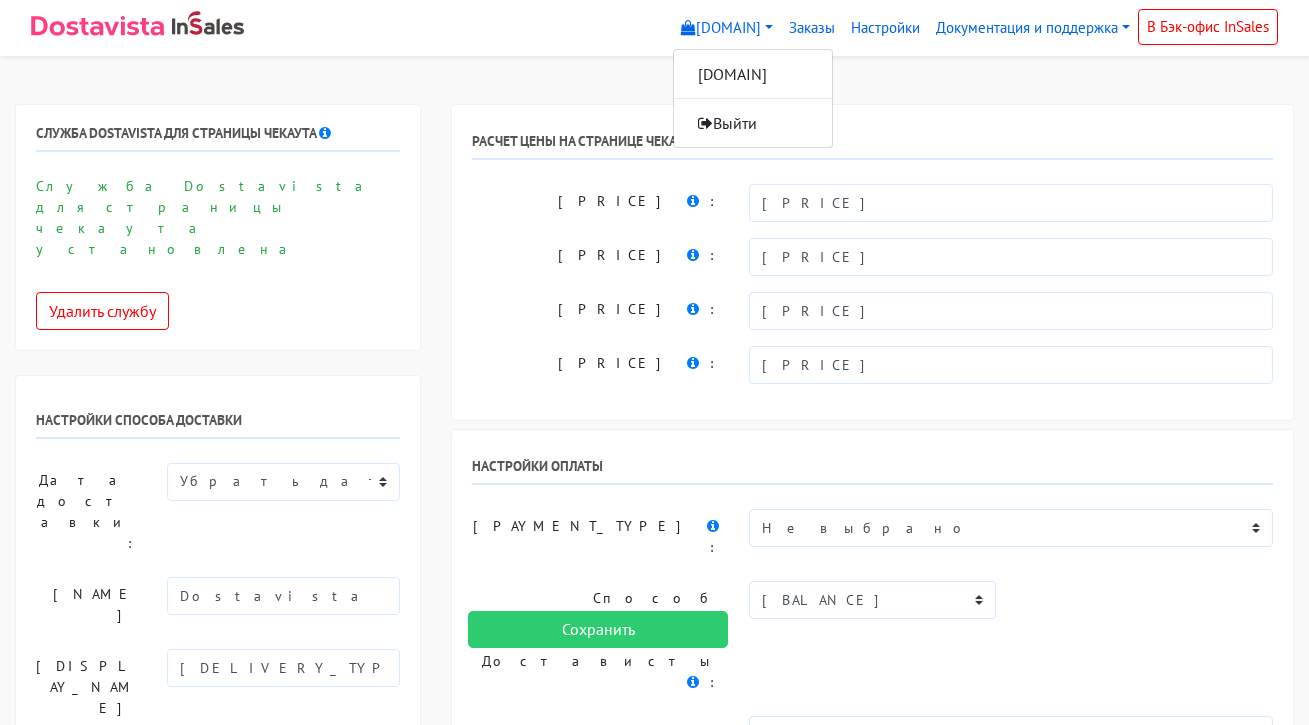 click on "[DOMAIN]
[DOMAIN]
Выйти
Заказы
Настройки" at bounding box center (654, 1780) 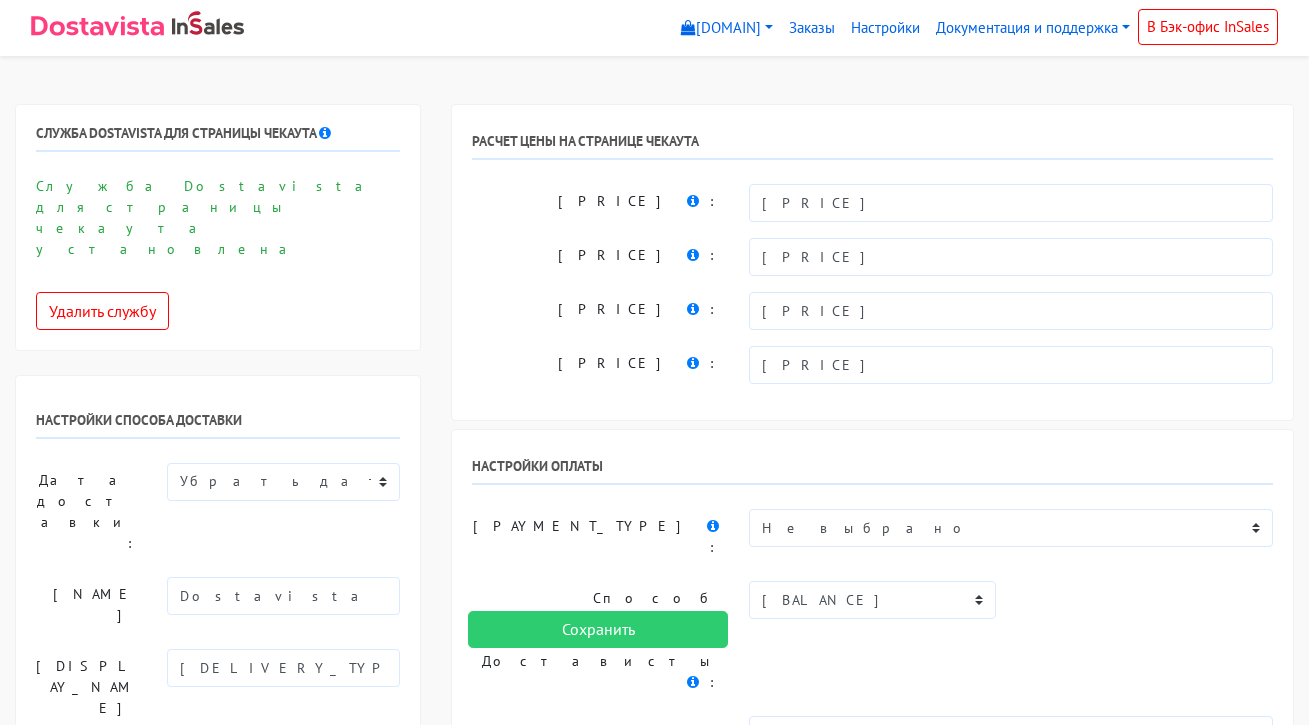 click at bounding box center (208, 23) 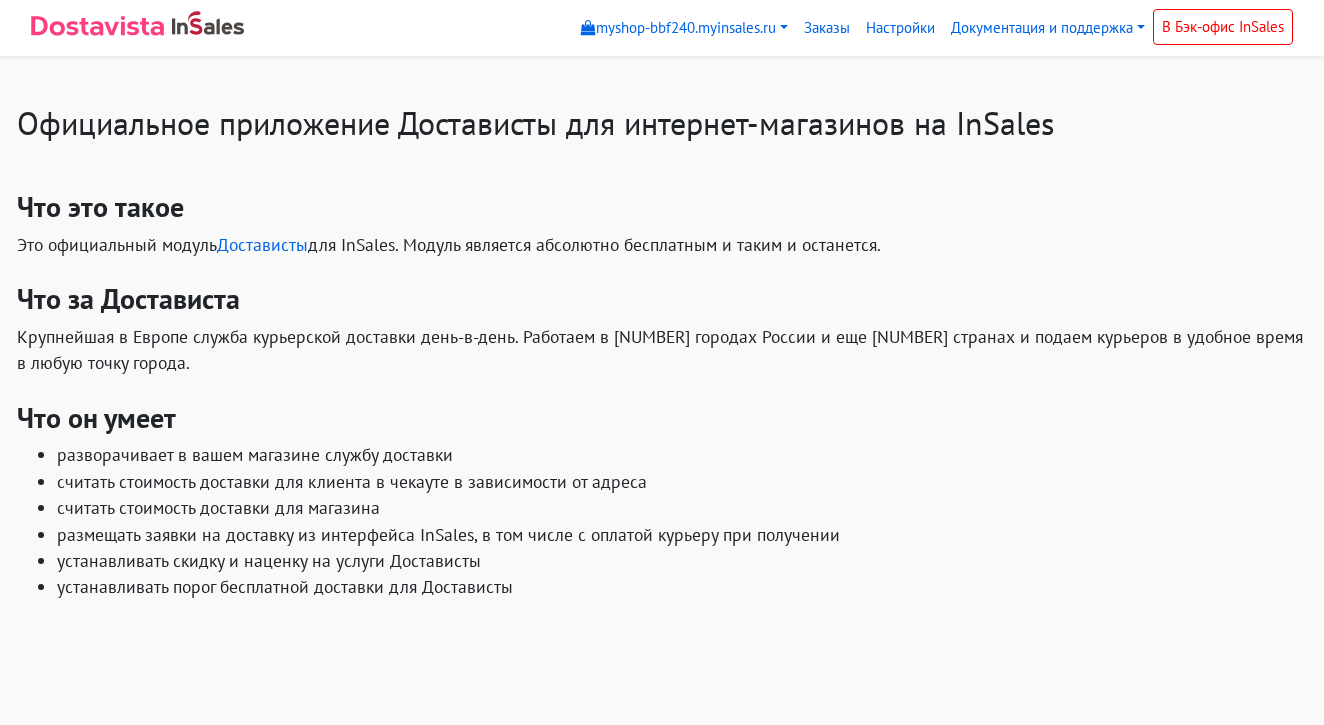 scroll, scrollTop: 0, scrollLeft: 0, axis: both 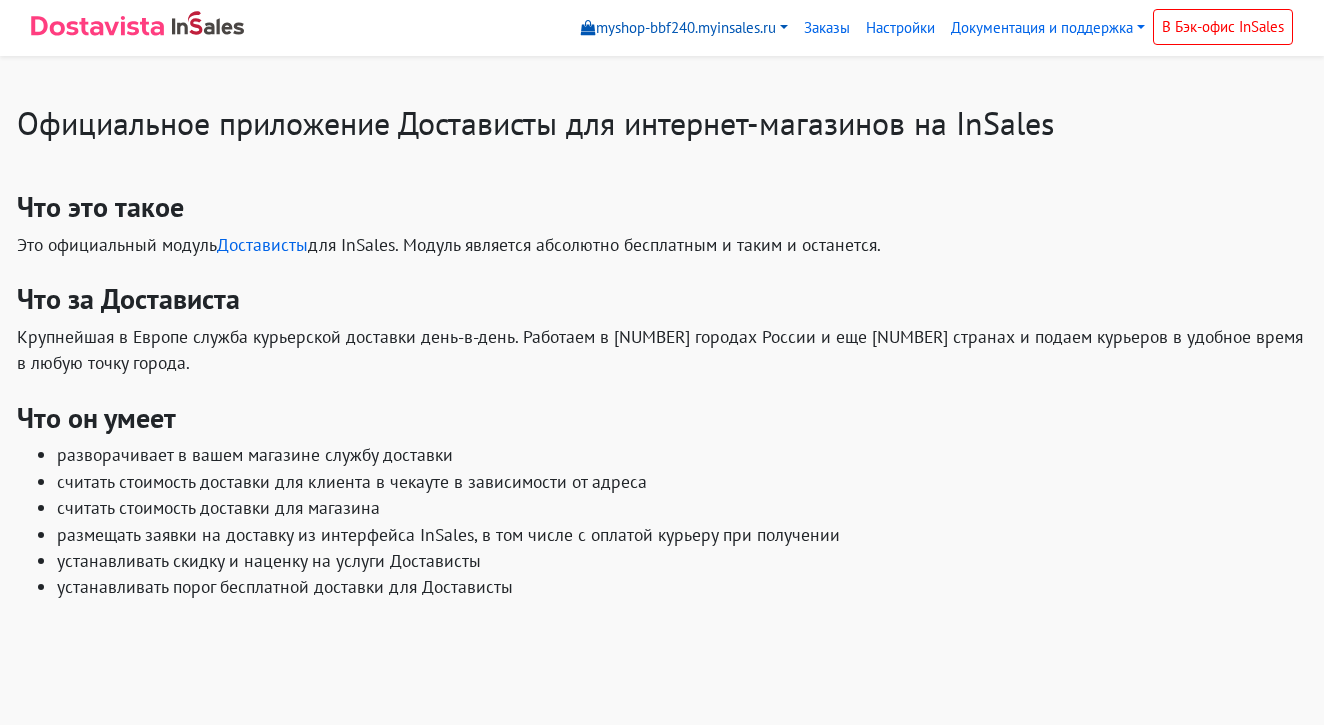 click on "[DOMAIN]" at bounding box center [684, 28] 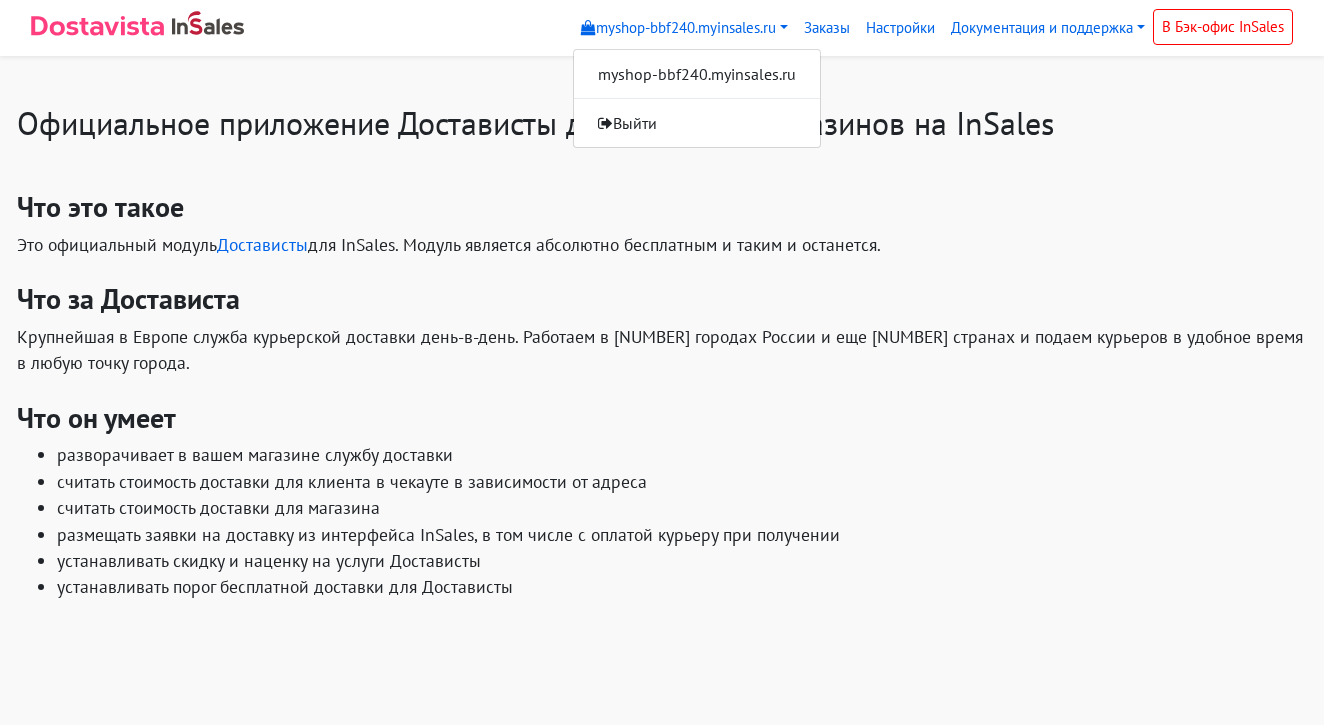 click on "[DOMAIN]" at bounding box center (697, 74) 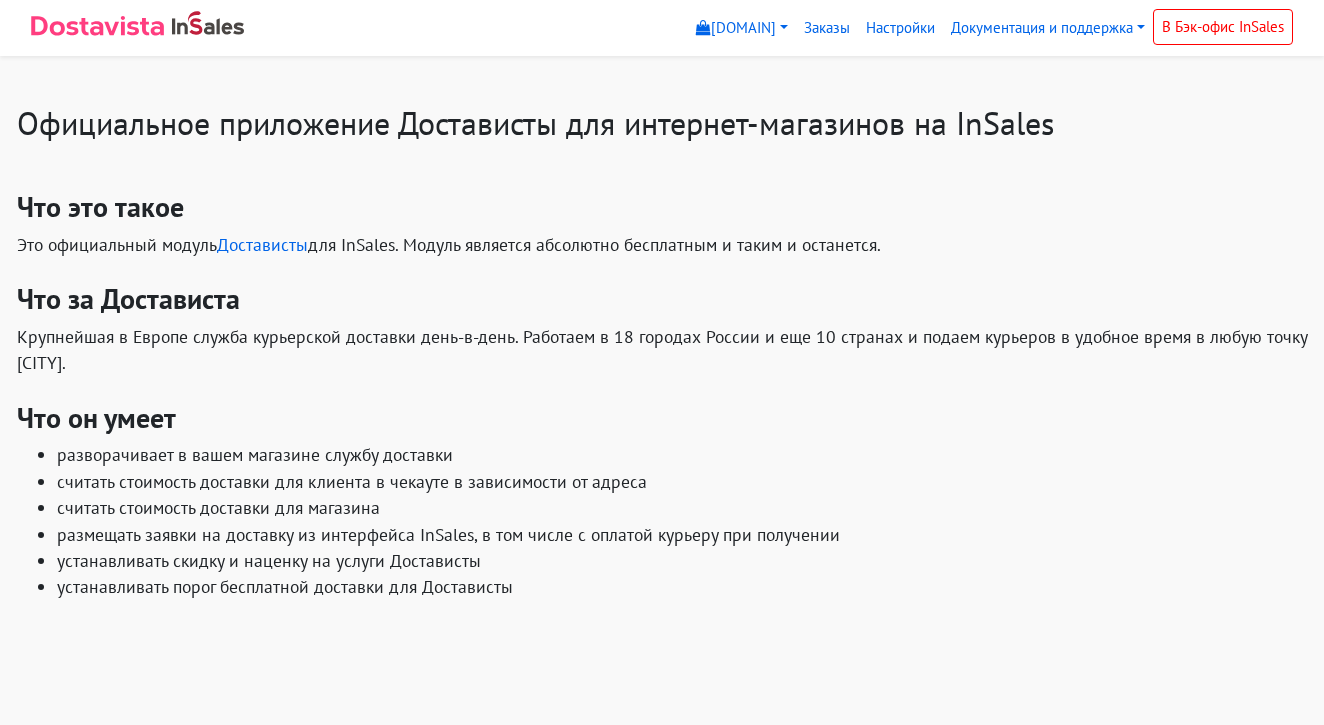 scroll, scrollTop: 0, scrollLeft: 0, axis: both 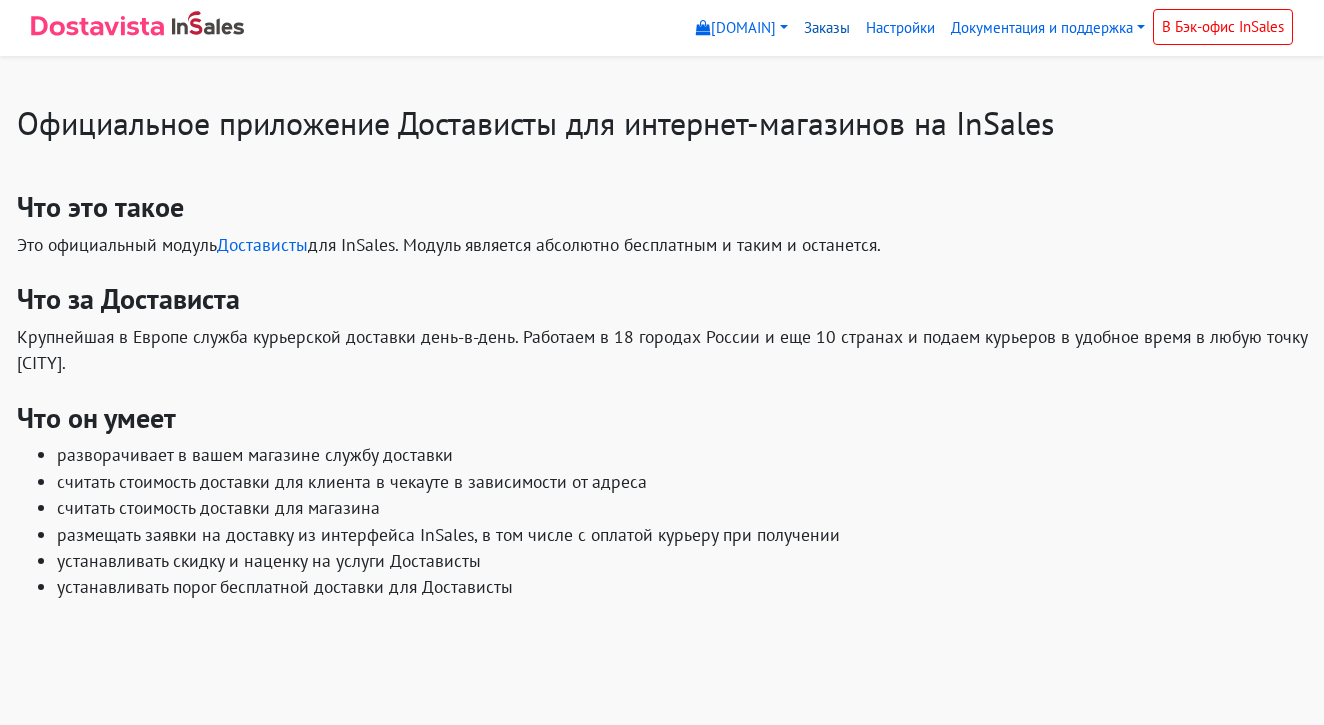 click on "Заказы" at bounding box center (827, 28) 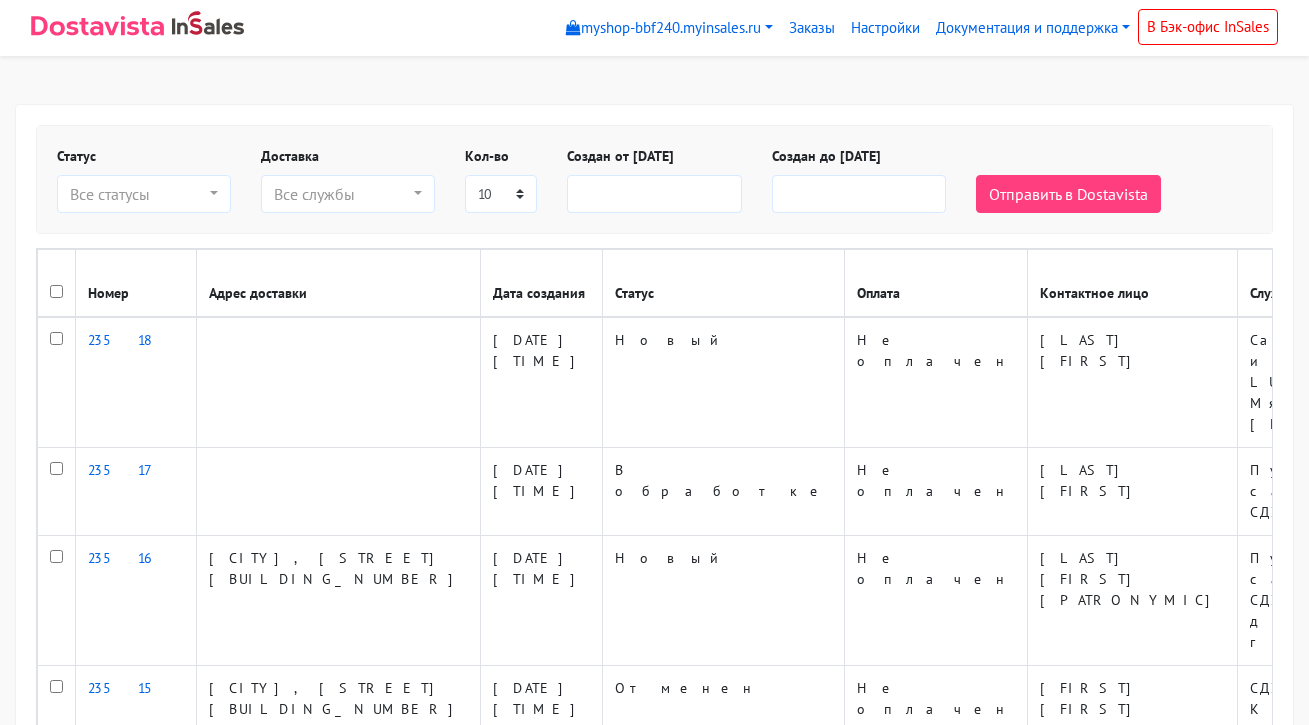scroll, scrollTop: 0, scrollLeft: 0, axis: both 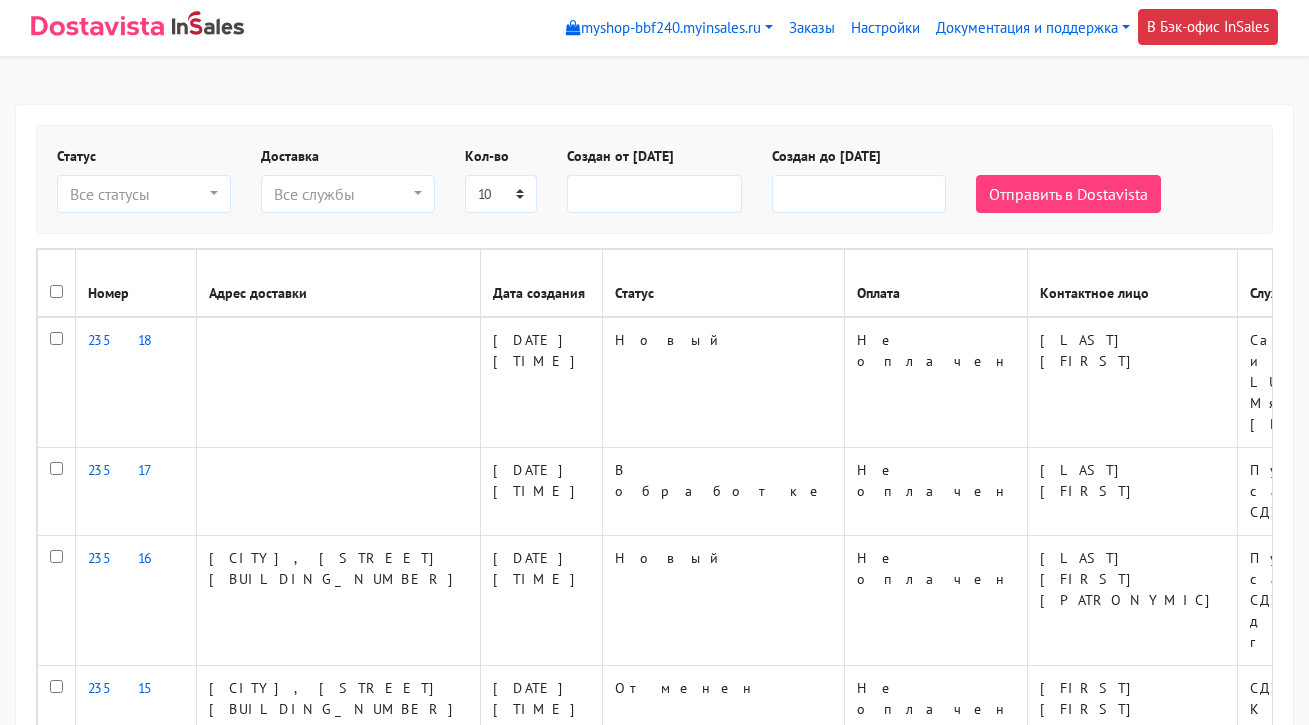 click on "В Бэк-офис InSales" at bounding box center (1208, 27) 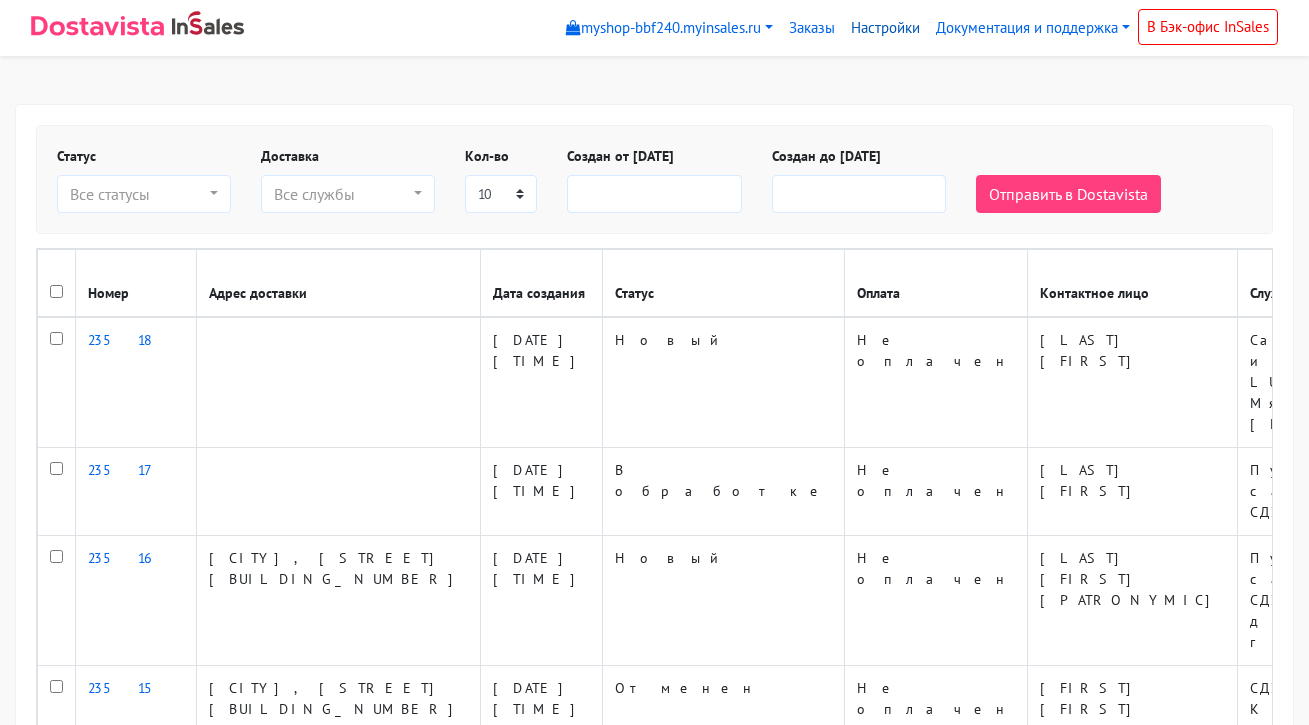 click on "Настройки" at bounding box center (885, 28) 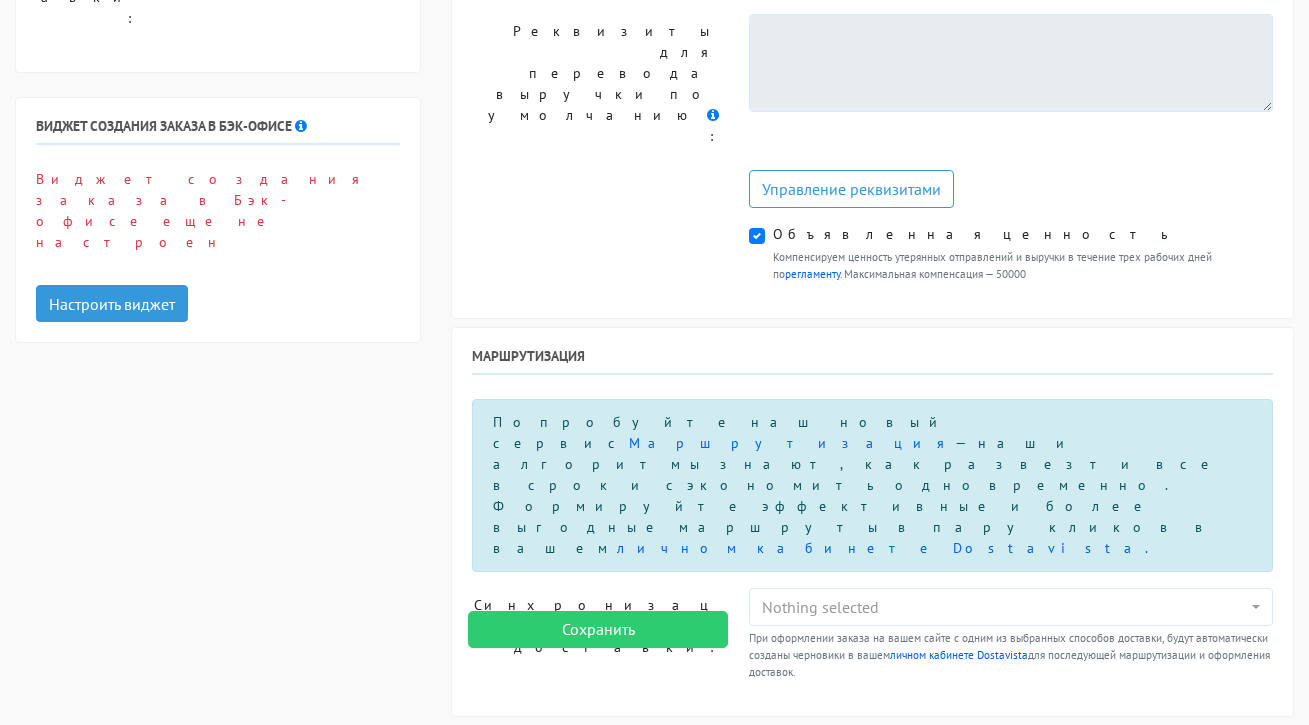 scroll, scrollTop: 1163, scrollLeft: 0, axis: vertical 